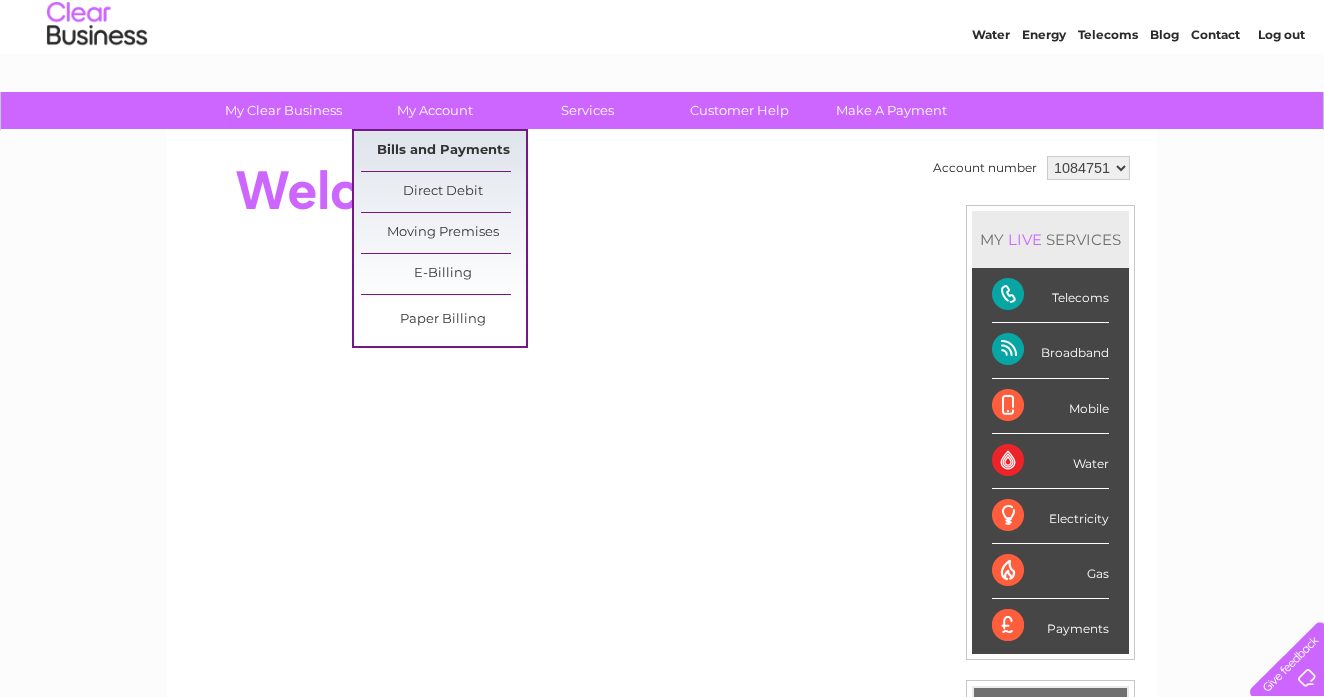 click on "Bills and Payments" at bounding box center (443, 151) 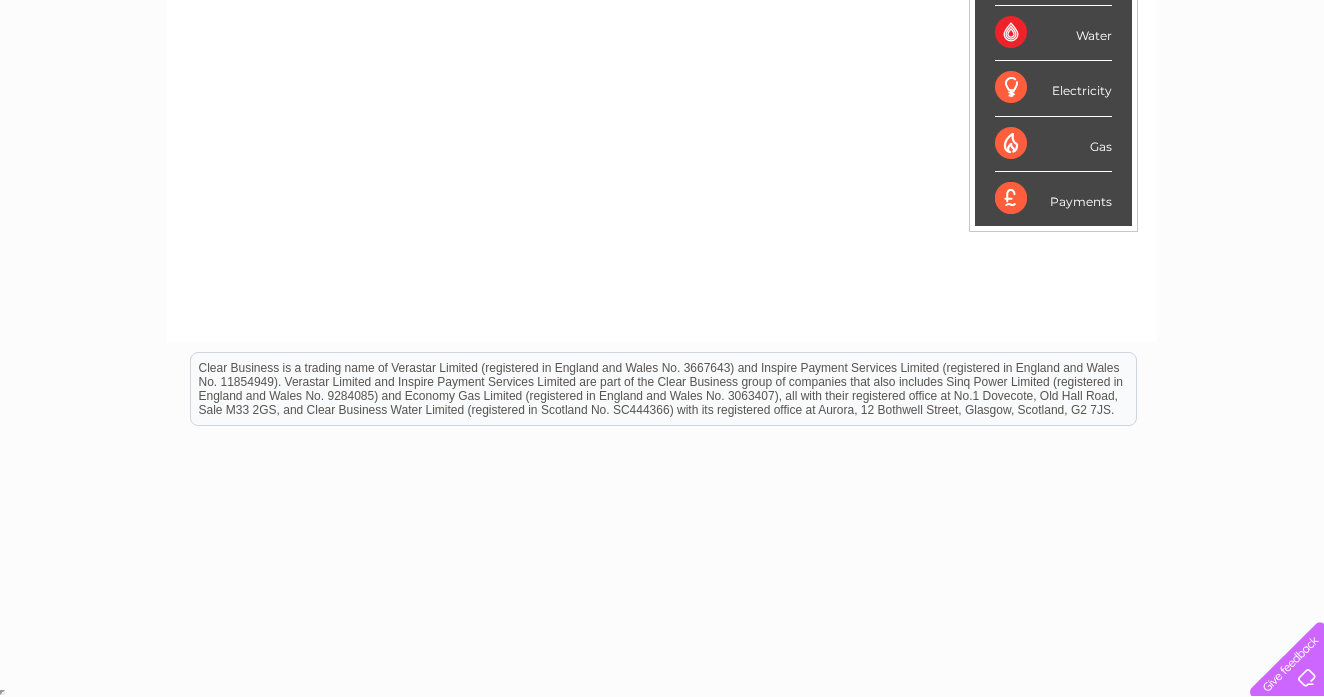 scroll, scrollTop: 479, scrollLeft: 0, axis: vertical 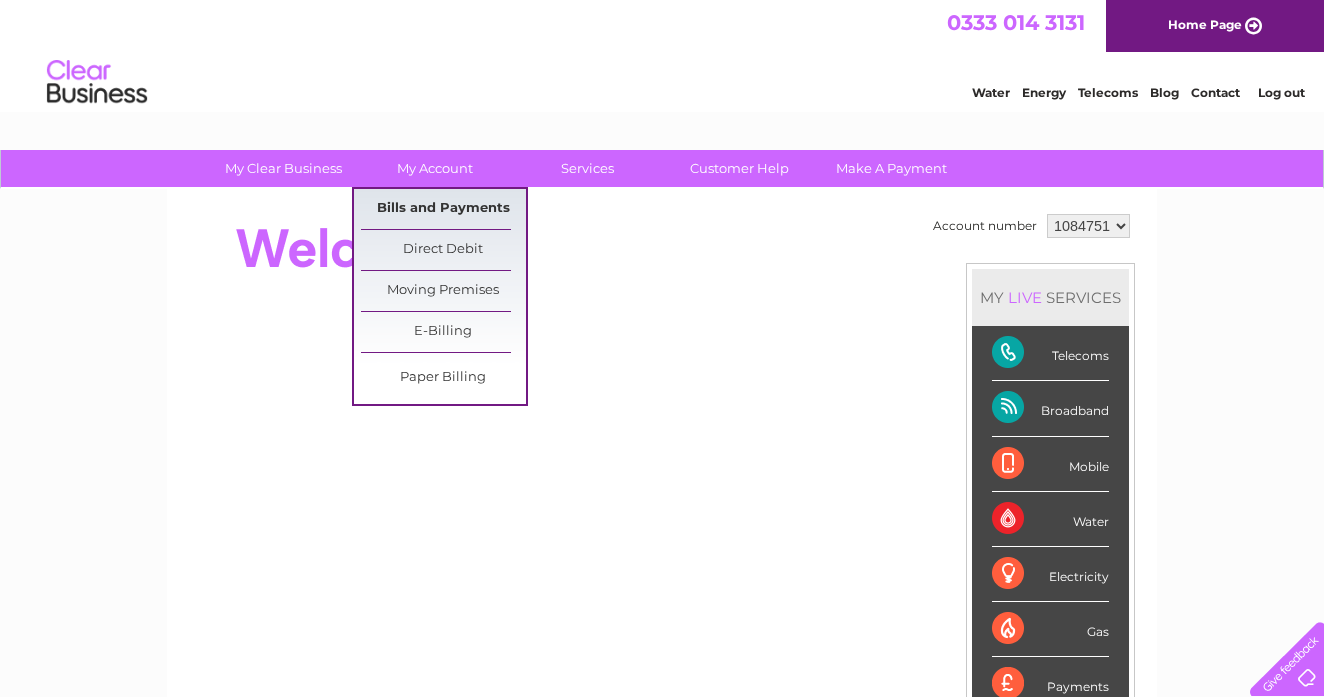 click on "Bills and Payments" at bounding box center [443, 209] 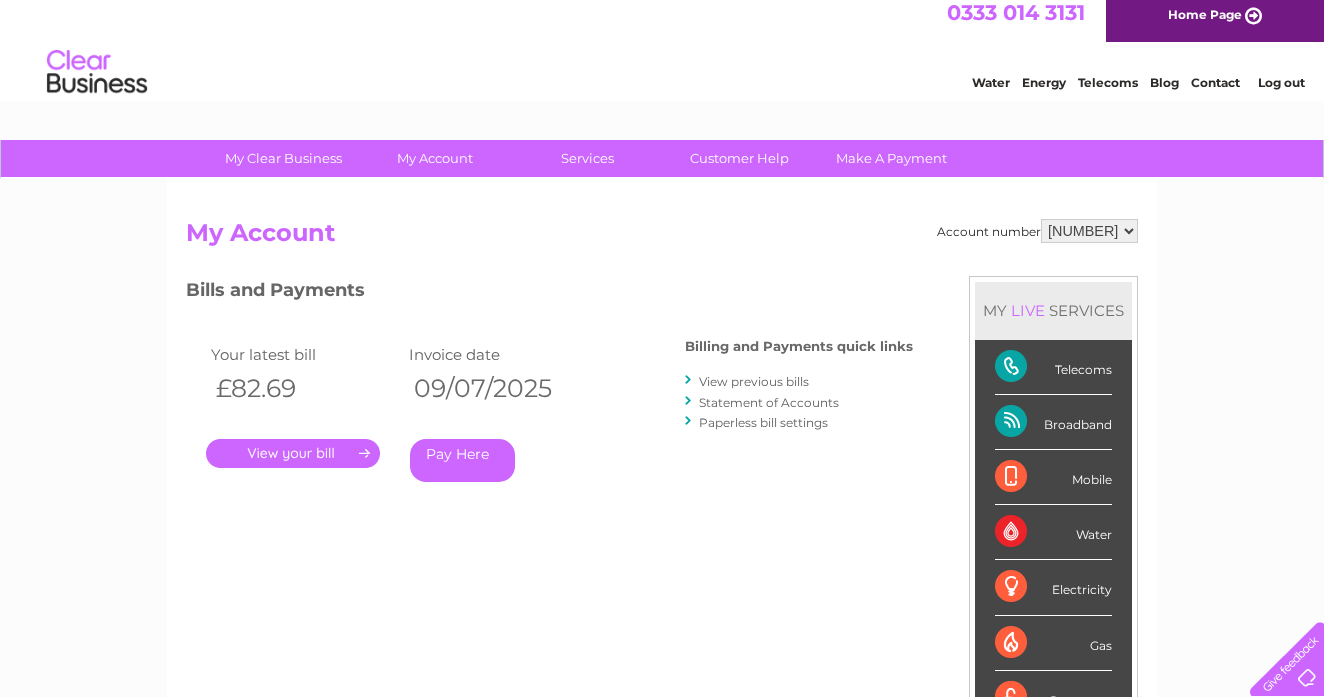 scroll, scrollTop: 10, scrollLeft: 0, axis: vertical 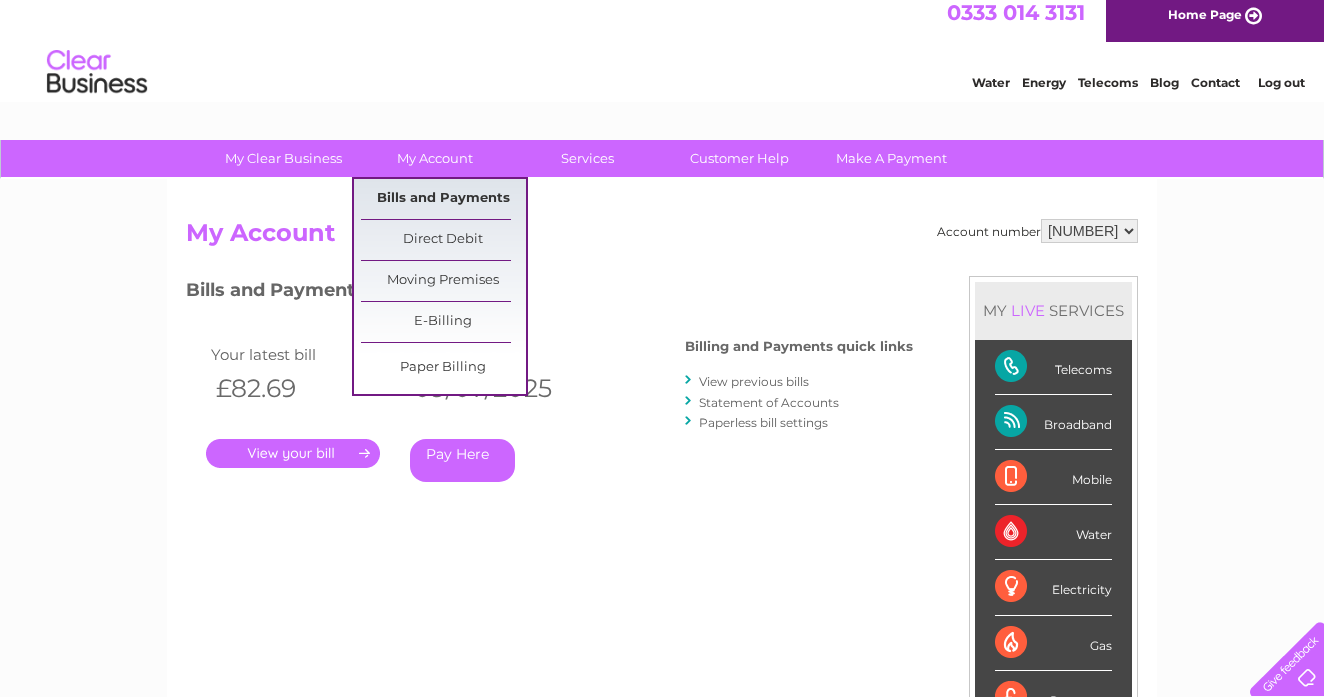 click on "Bills and Payments" at bounding box center [443, 199] 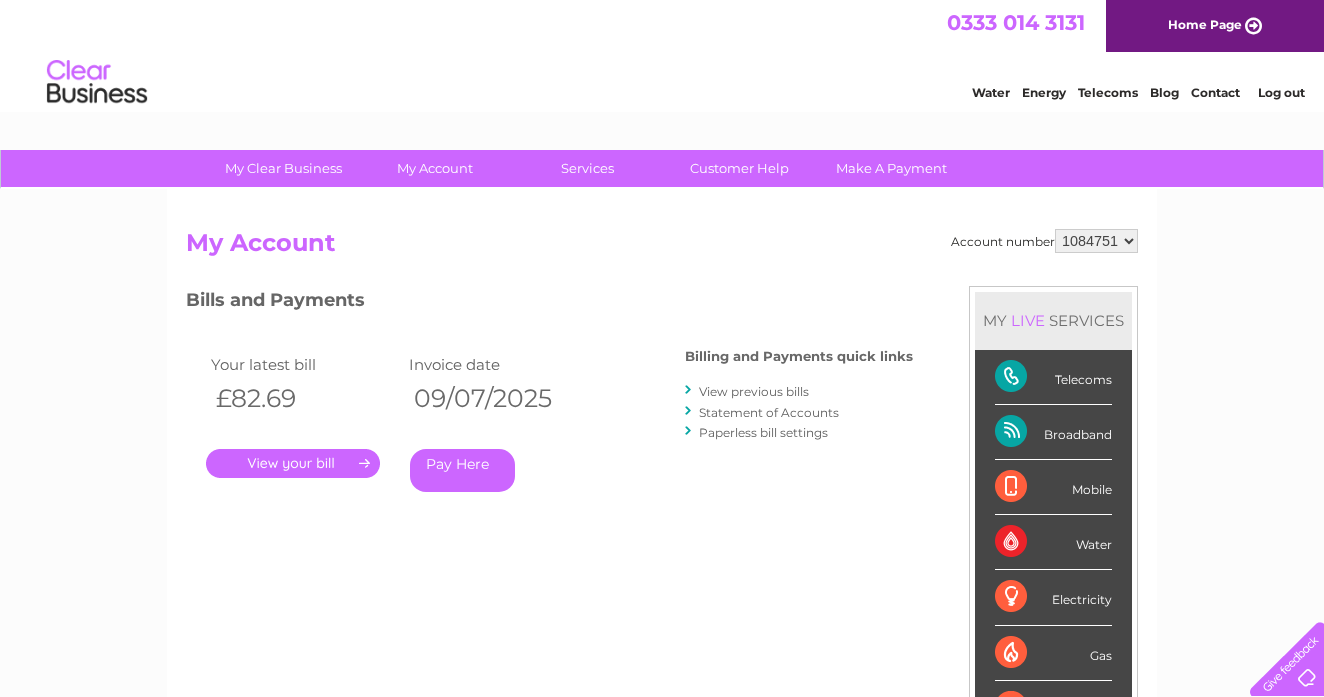 scroll, scrollTop: 0, scrollLeft: 0, axis: both 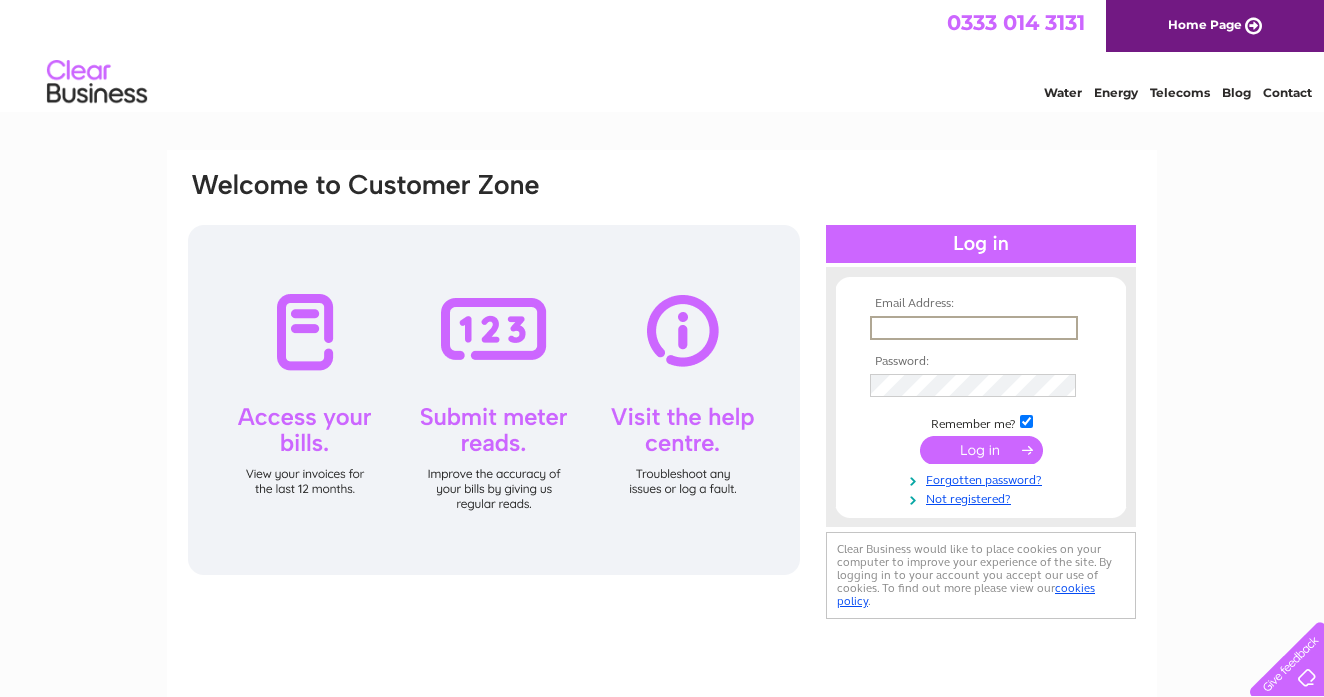 type on "hello@darach.scot" 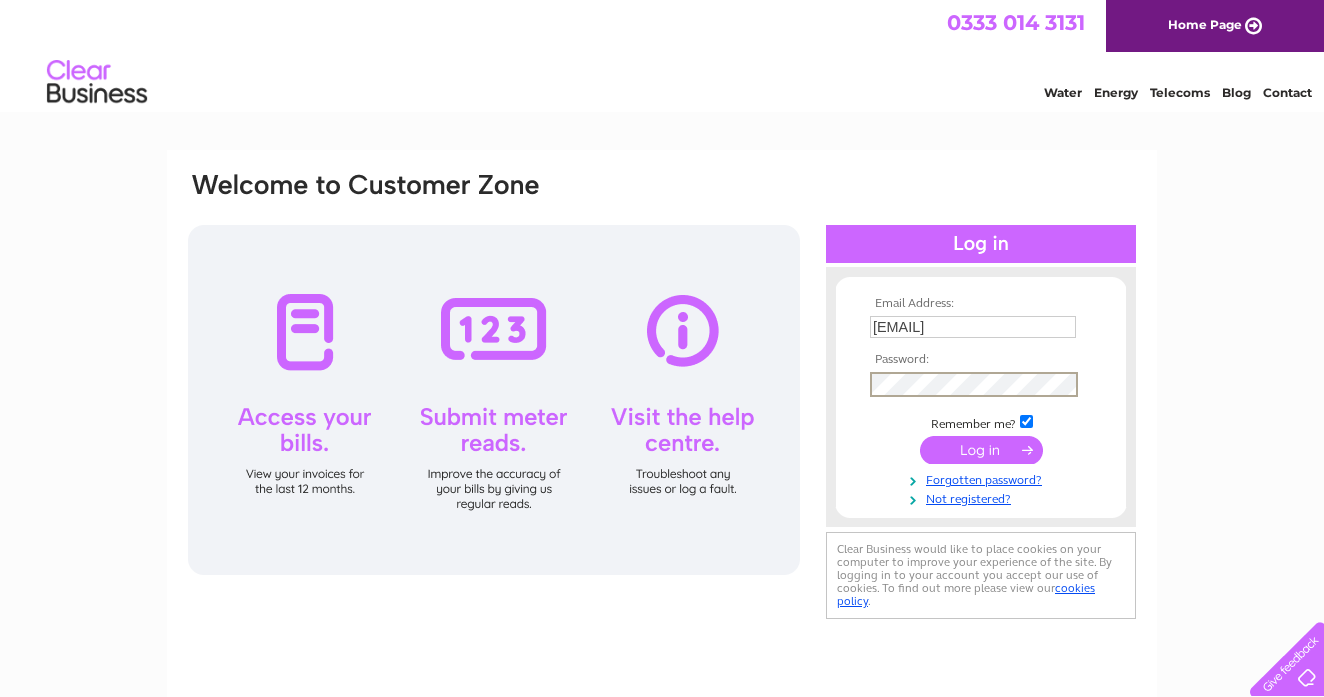 click at bounding box center (981, 450) 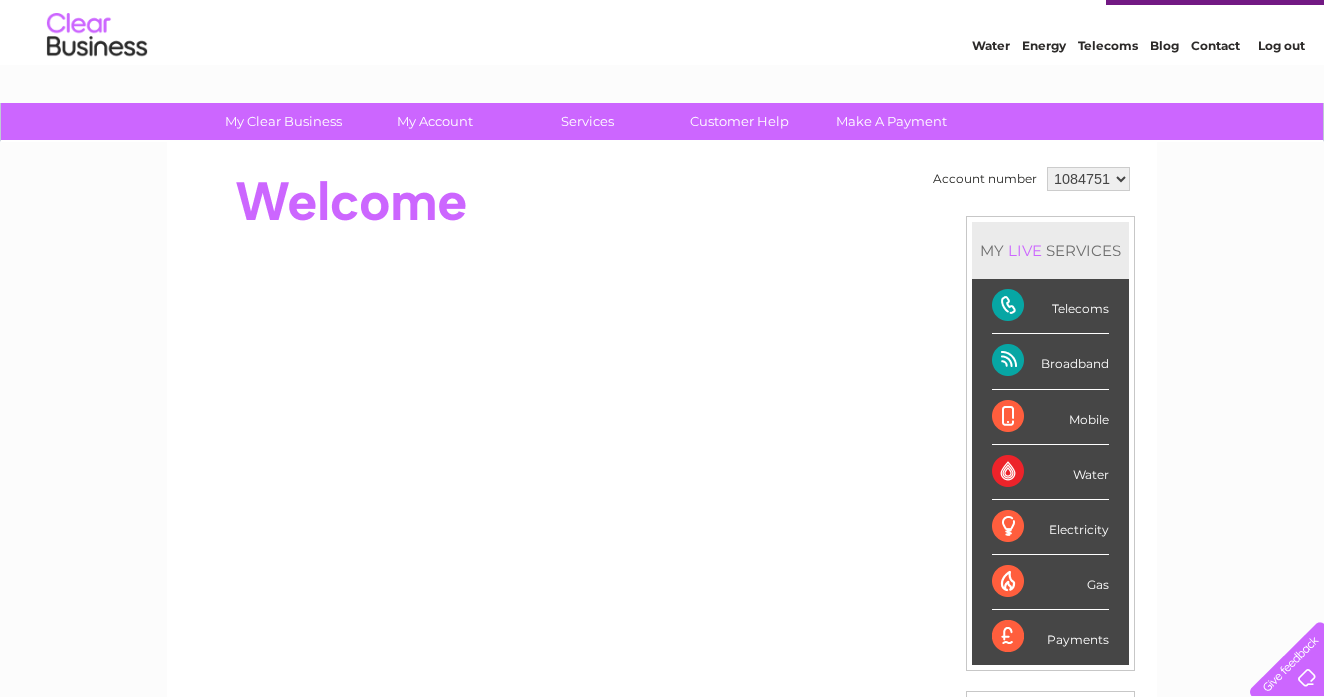 scroll, scrollTop: 47, scrollLeft: 0, axis: vertical 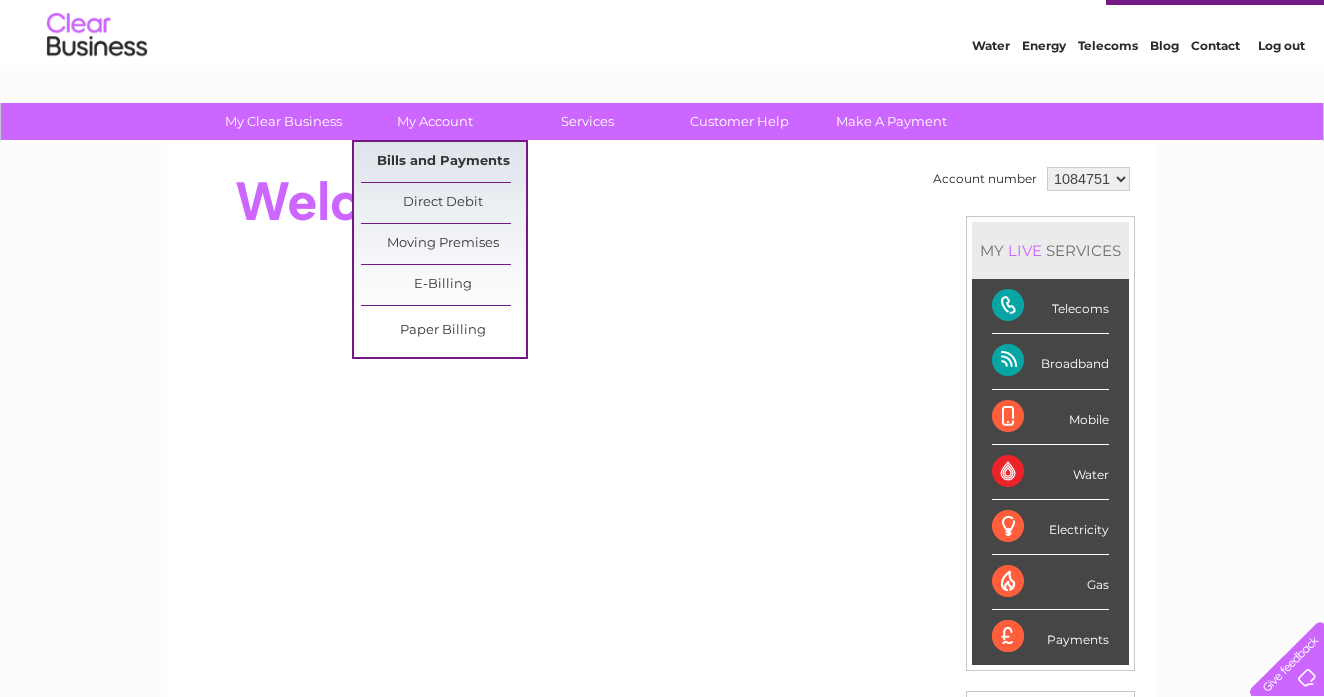 click on "Bills and Payments" at bounding box center (443, 162) 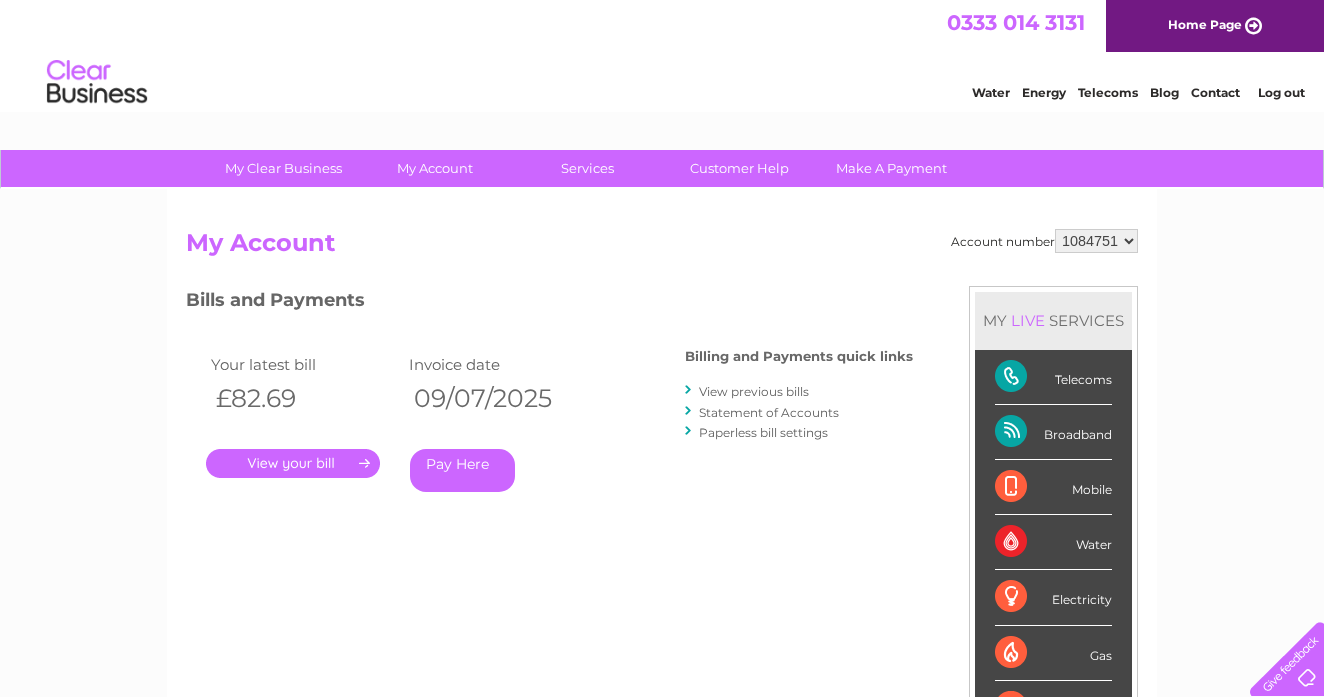scroll, scrollTop: 0, scrollLeft: 0, axis: both 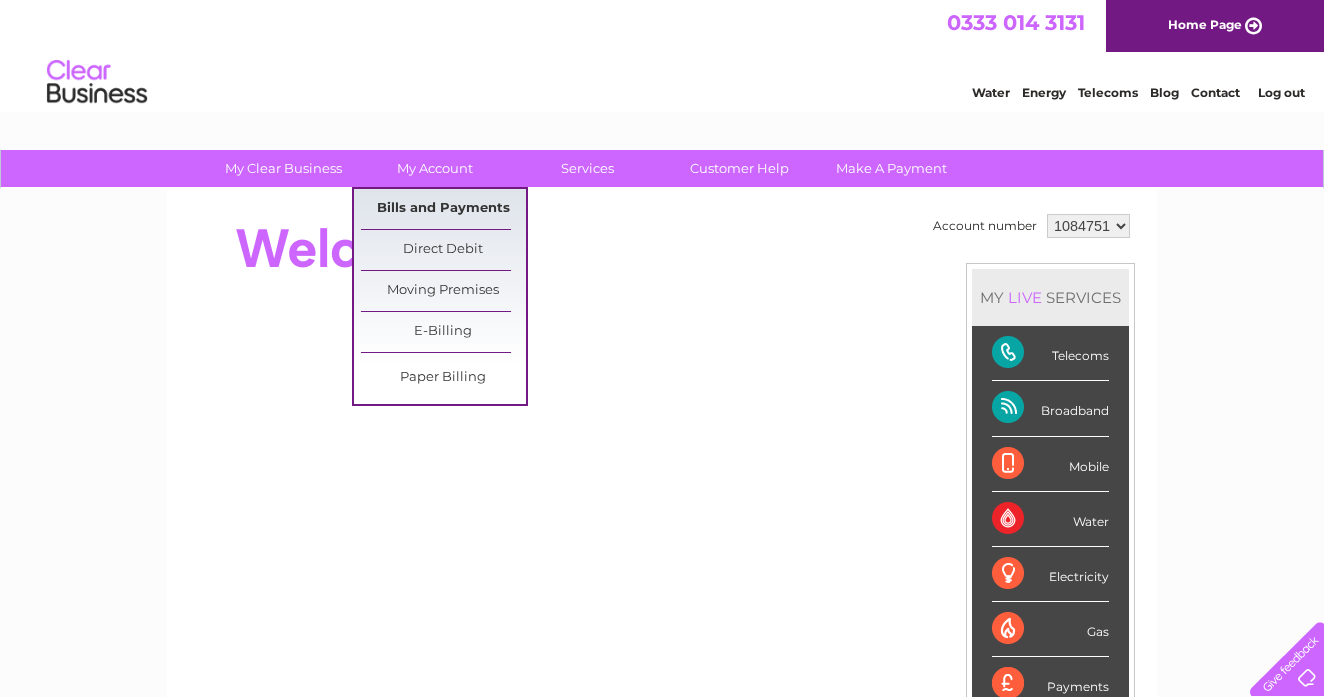 click on "Bills and Payments" at bounding box center [443, 209] 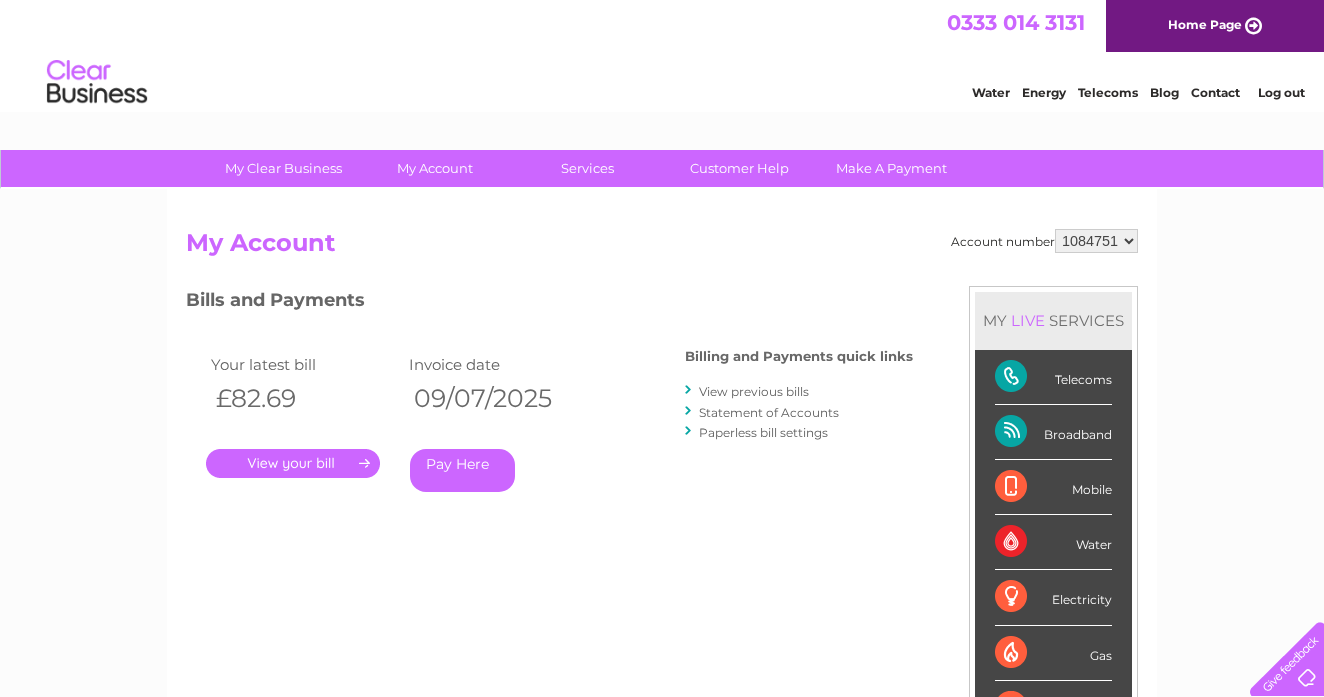 scroll, scrollTop: 0, scrollLeft: 0, axis: both 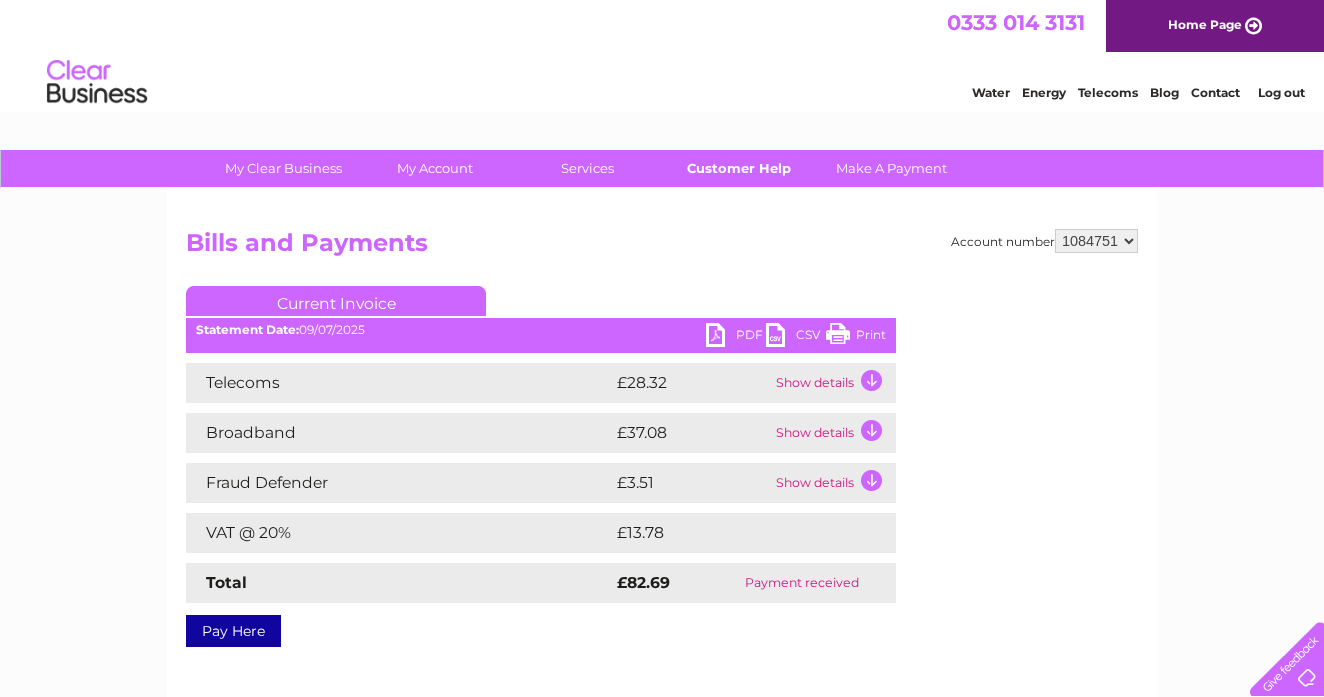 click on "Customer Help" at bounding box center [739, 168] 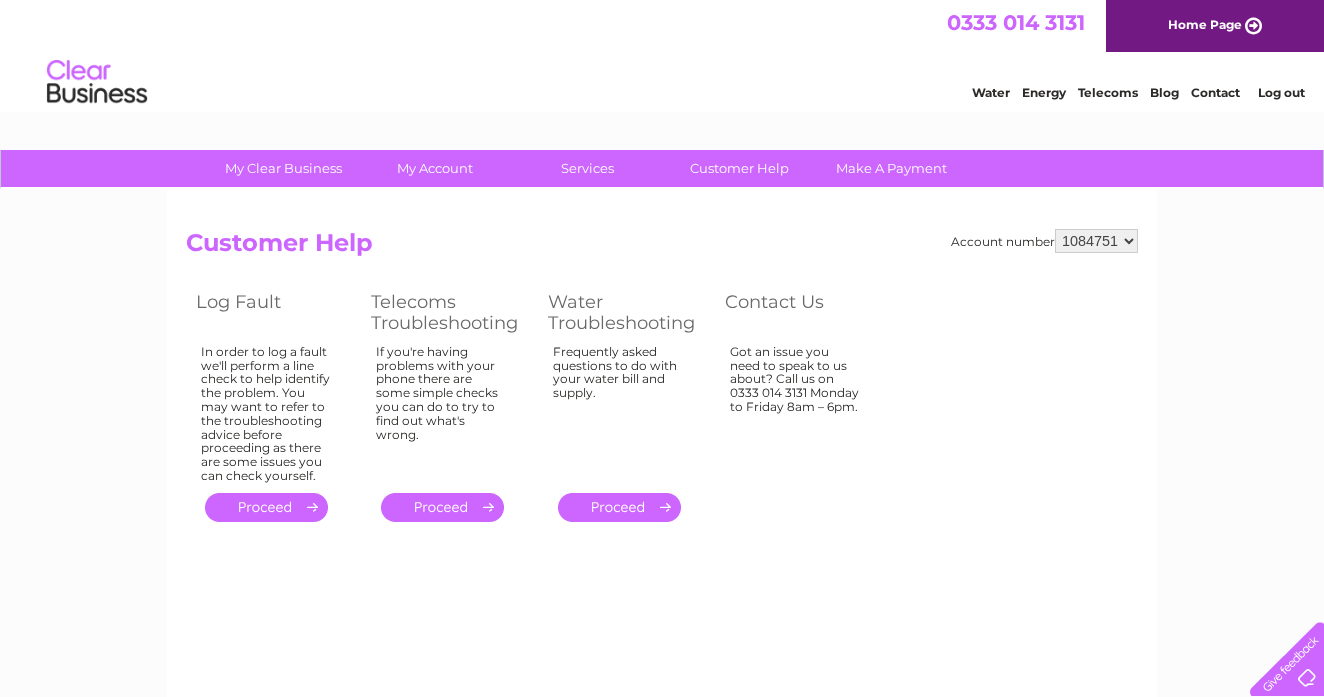 scroll, scrollTop: 0, scrollLeft: 0, axis: both 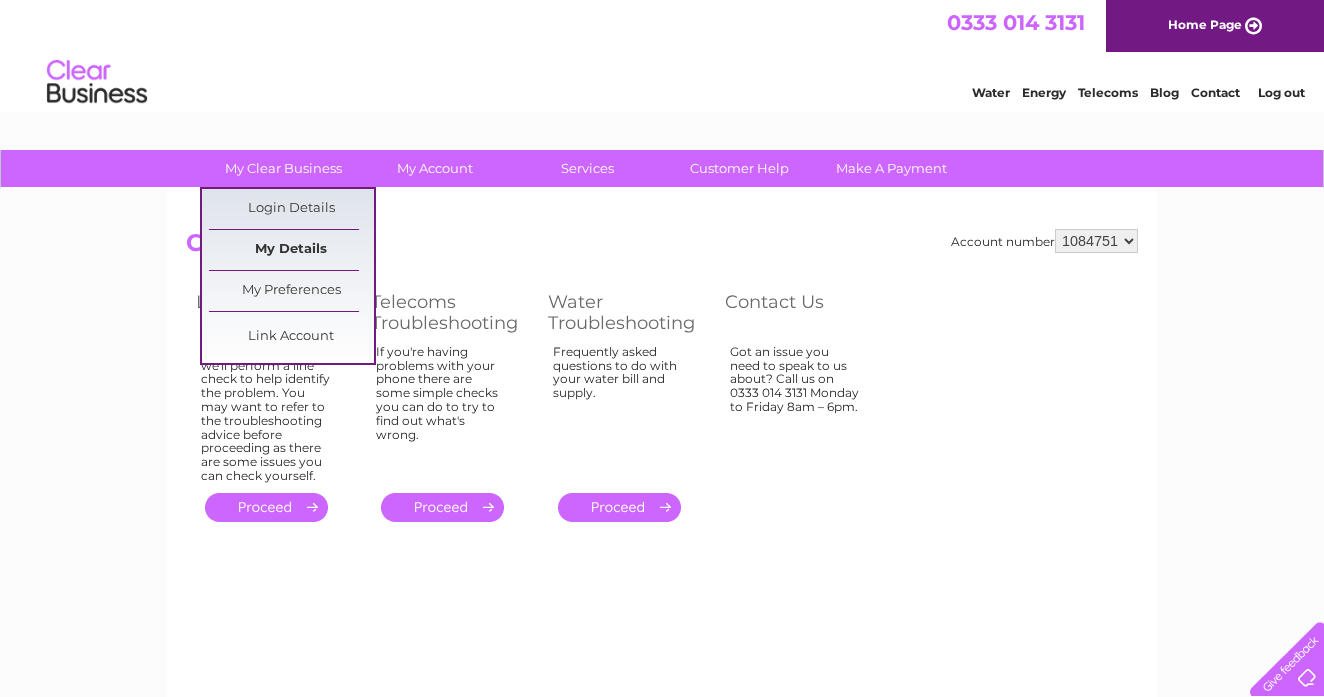 click on "My Details" at bounding box center (291, 250) 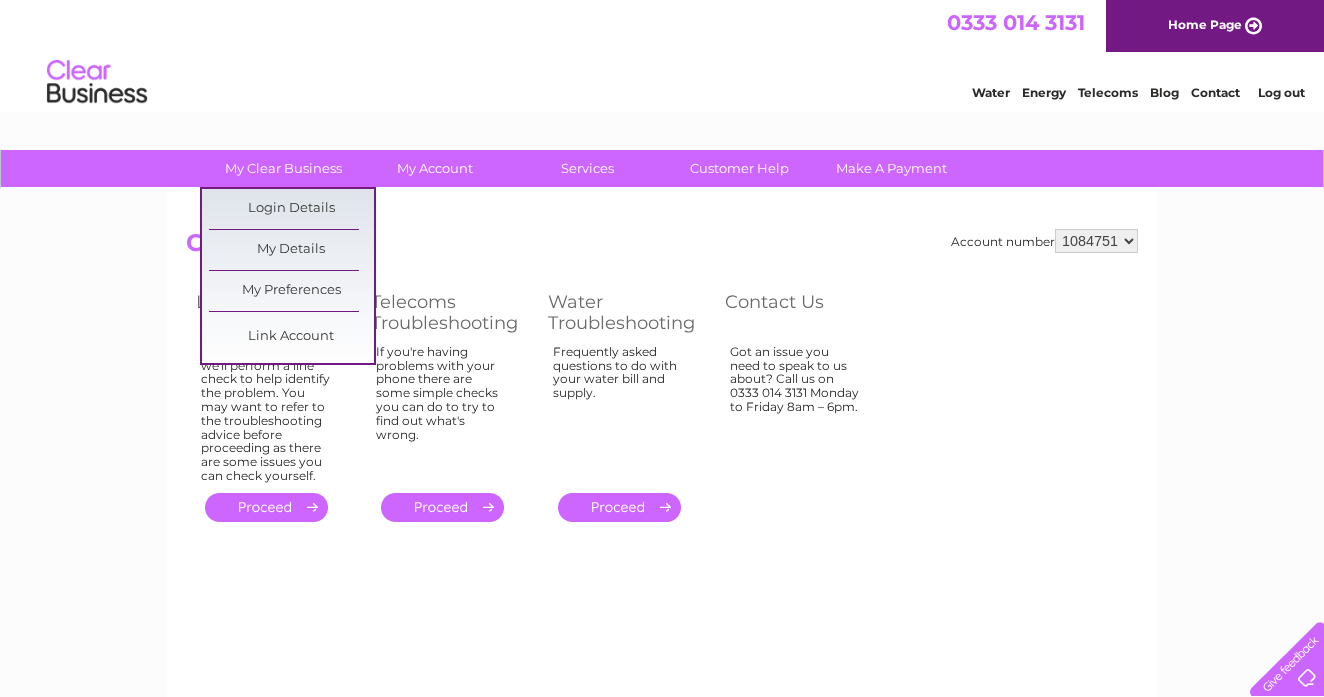 click on "1084751" at bounding box center (1096, 241) 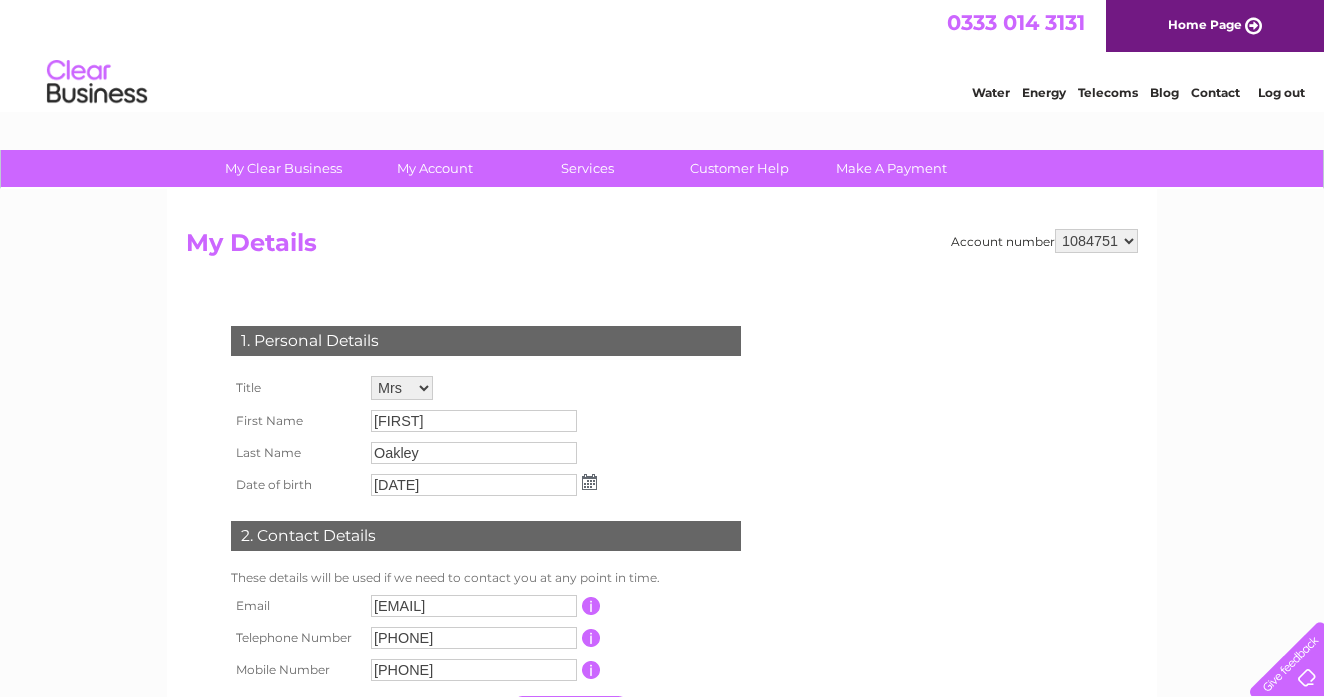 scroll, scrollTop: 0, scrollLeft: 0, axis: both 